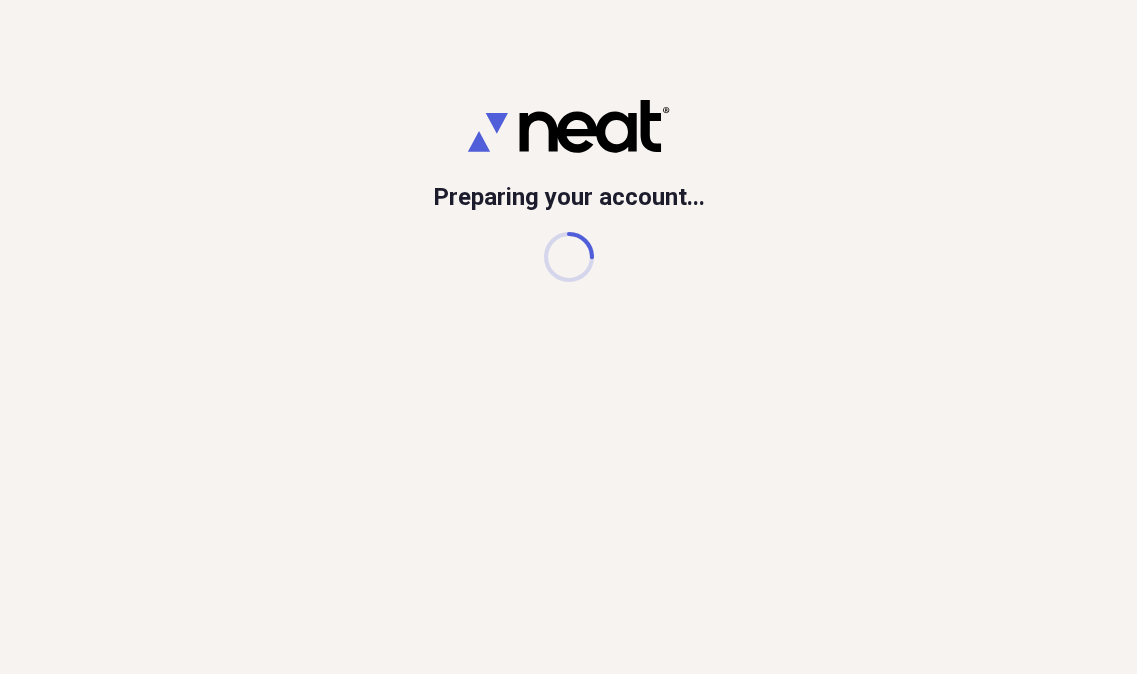 scroll, scrollTop: 0, scrollLeft: 0, axis: both 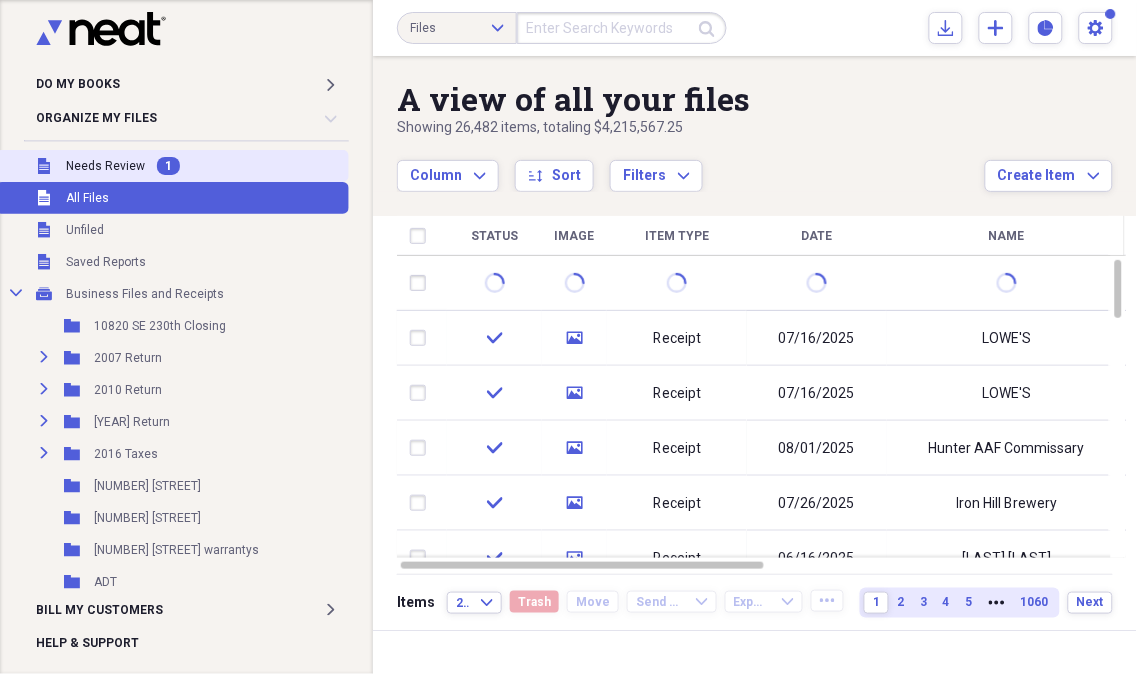 click on "Unfiled Needs Review 1" at bounding box center (172, 166) 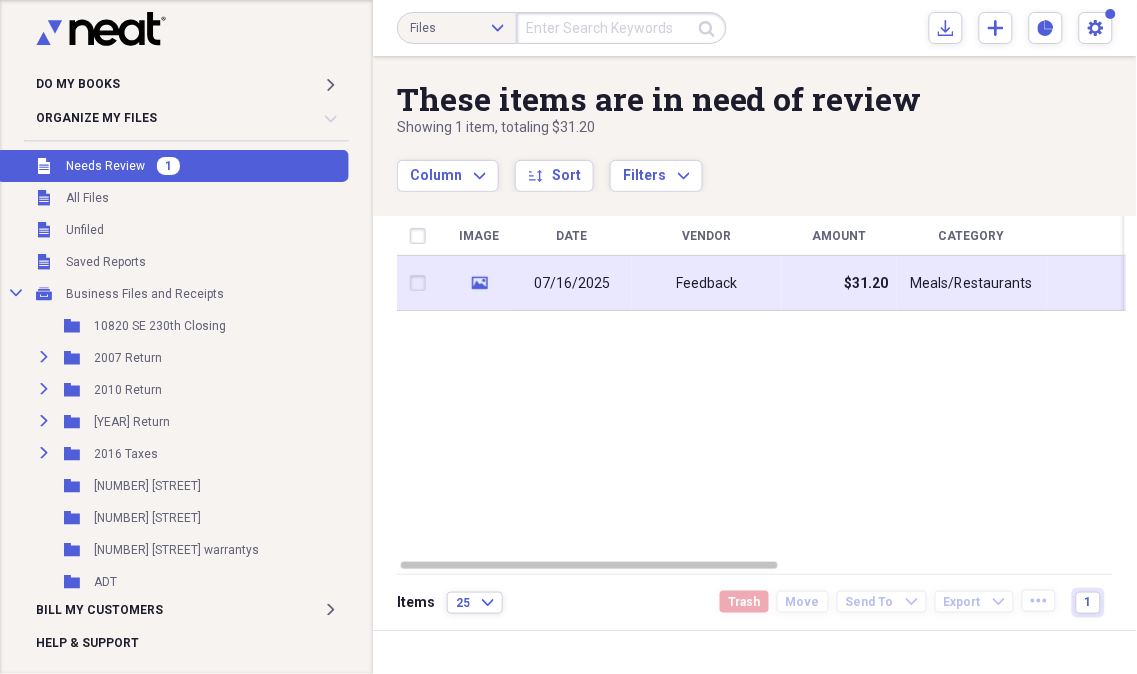 click on "media" at bounding box center (479, 283) 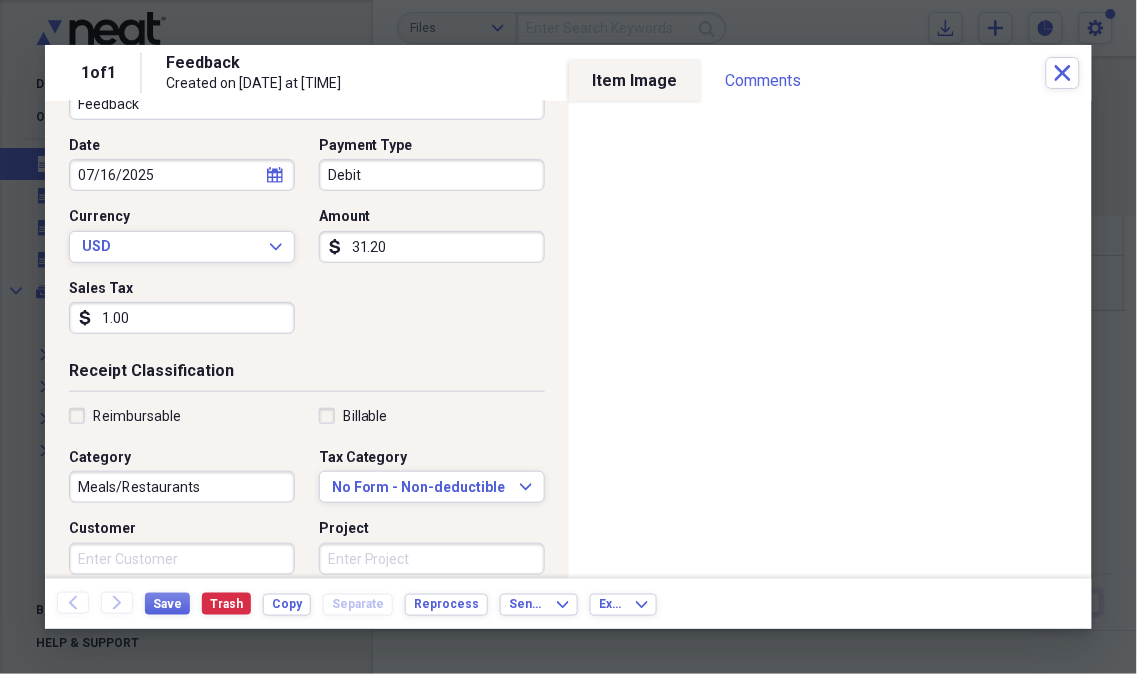scroll, scrollTop: 222, scrollLeft: 0, axis: vertical 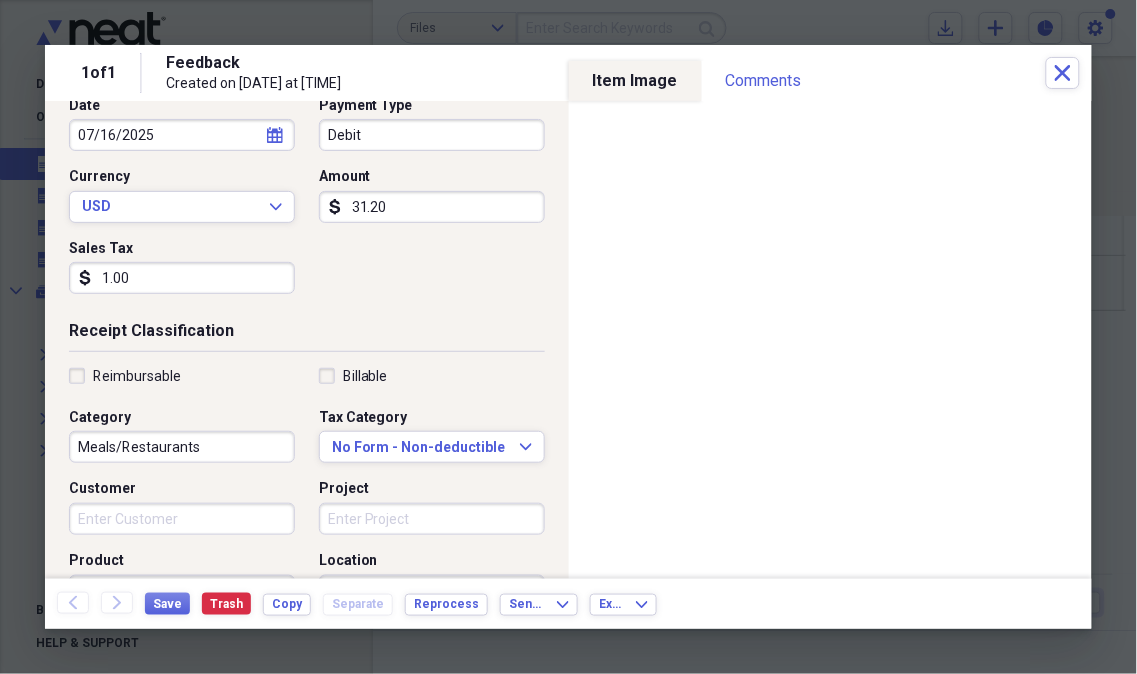 click on "Meals/Restaurants" at bounding box center (182, 447) 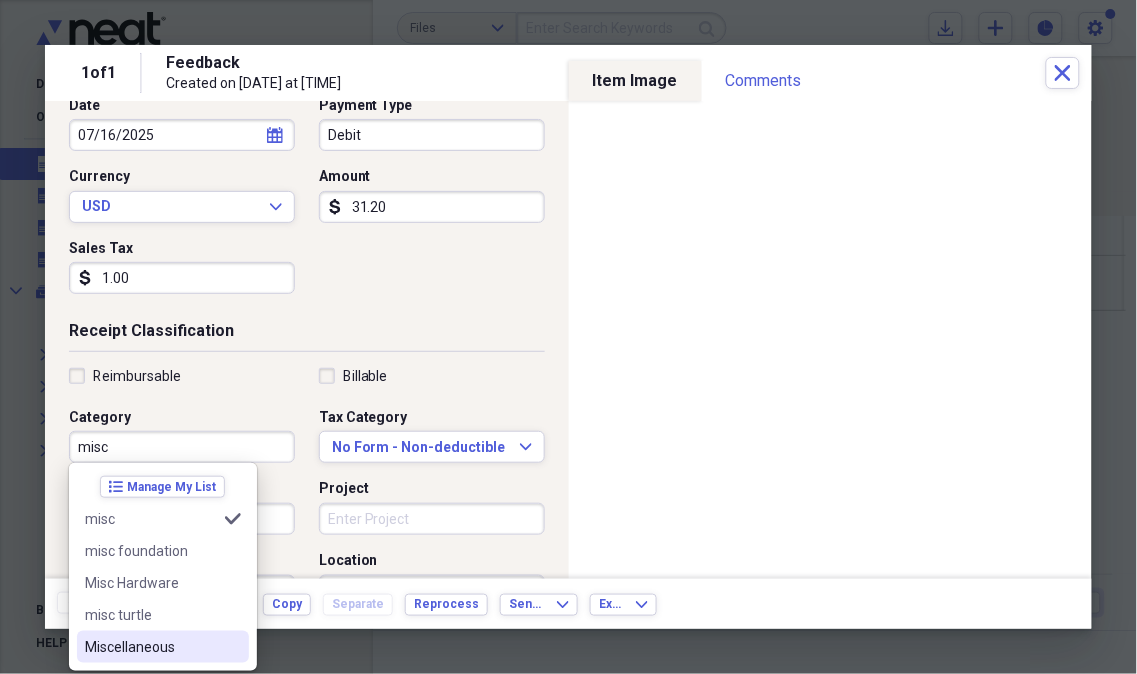 click on "Miscellaneous" at bounding box center (151, 647) 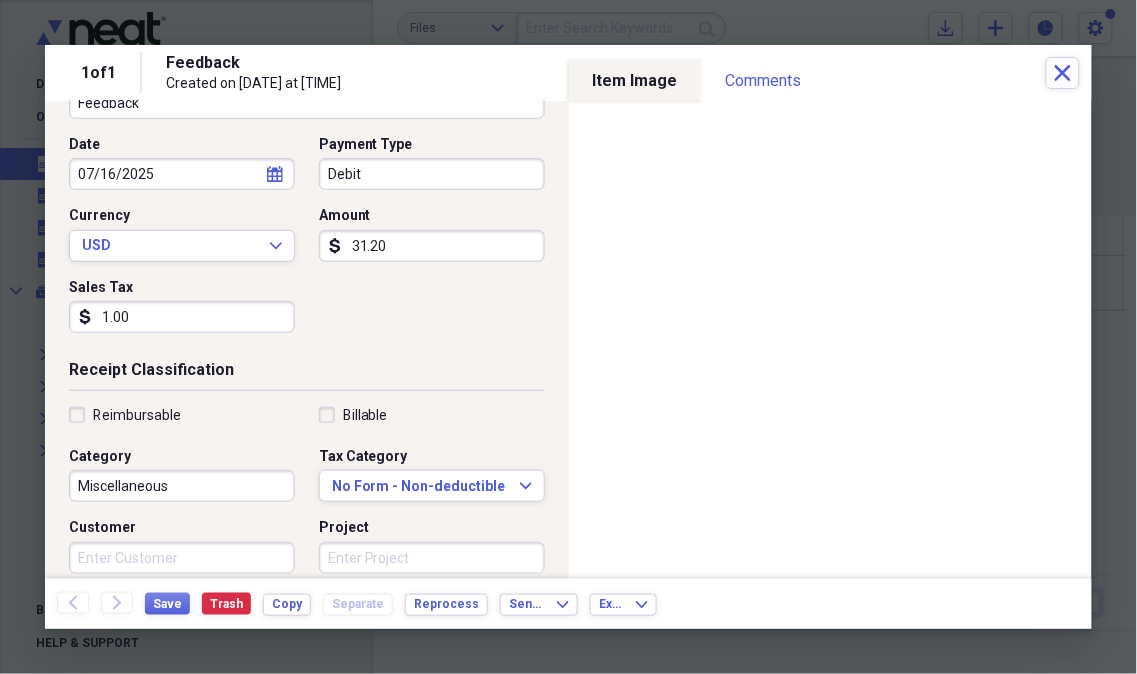 scroll, scrollTop: 222, scrollLeft: 0, axis: vertical 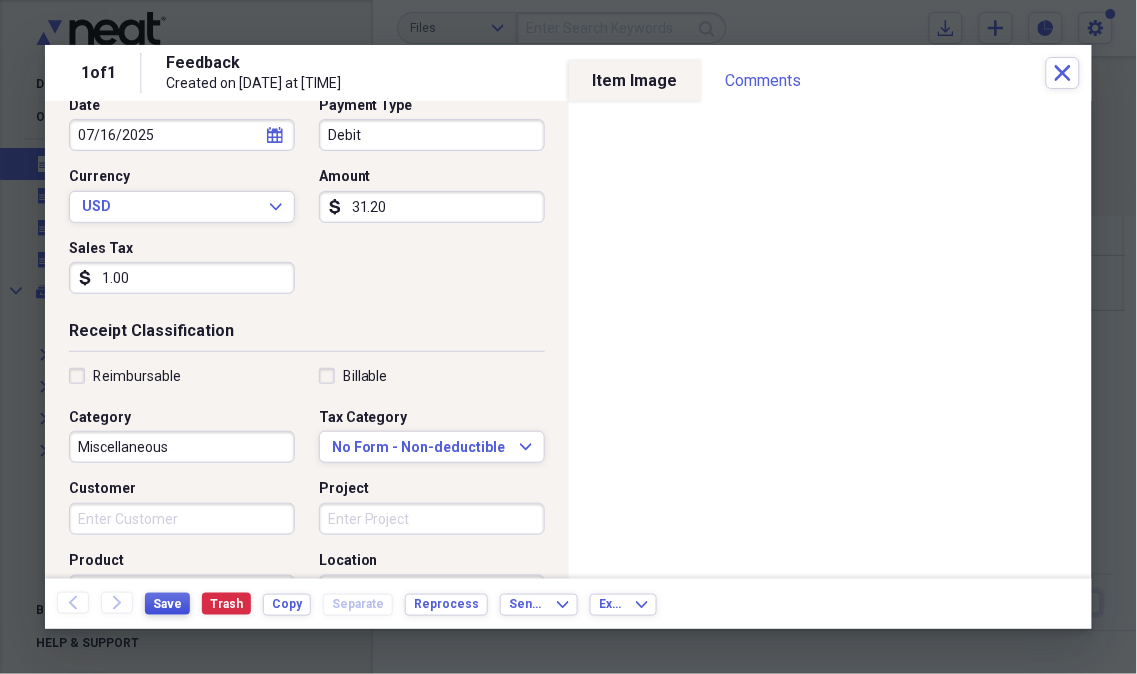 click on "Save" at bounding box center (167, 604) 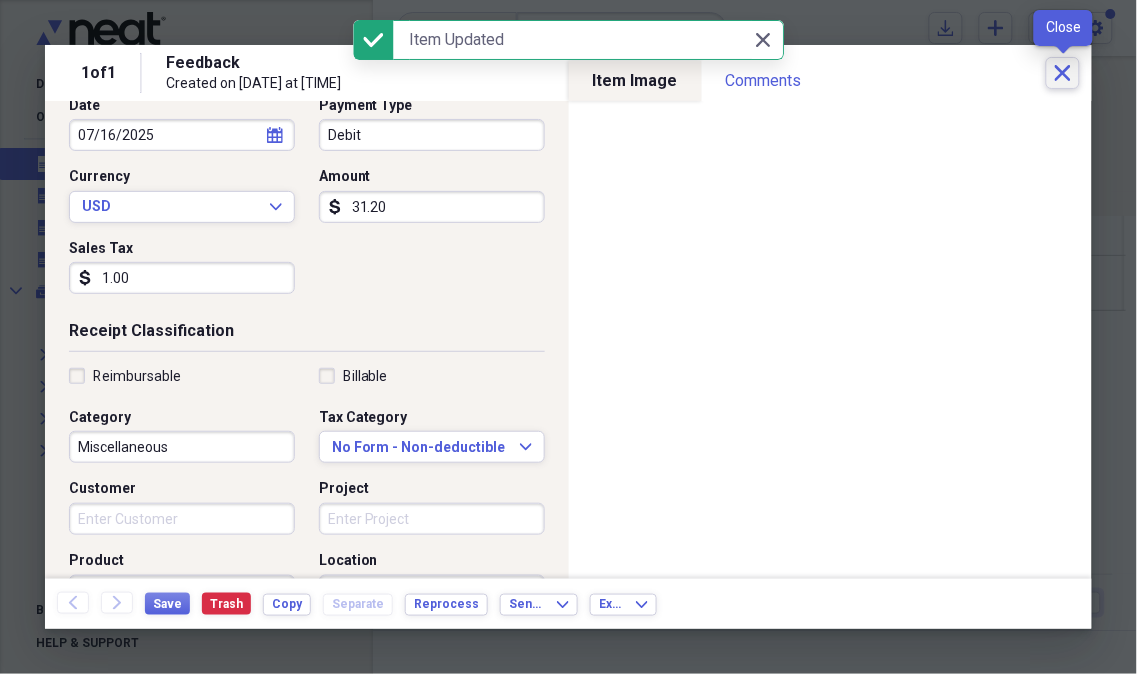 click on "Close" 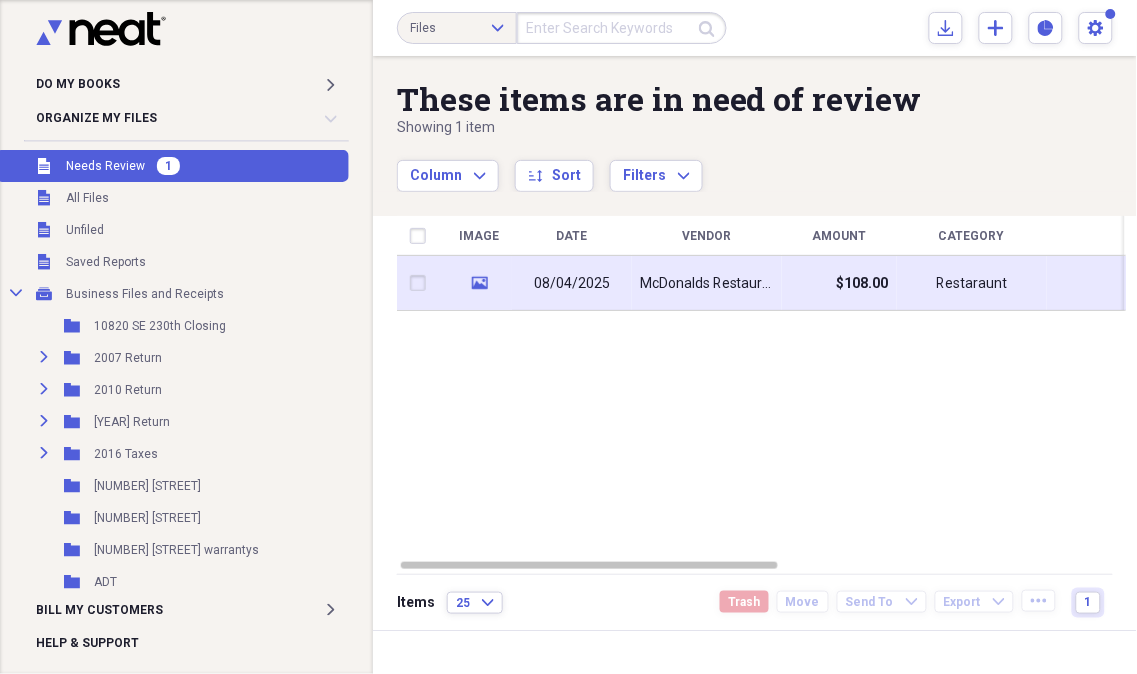 click at bounding box center (422, 283) 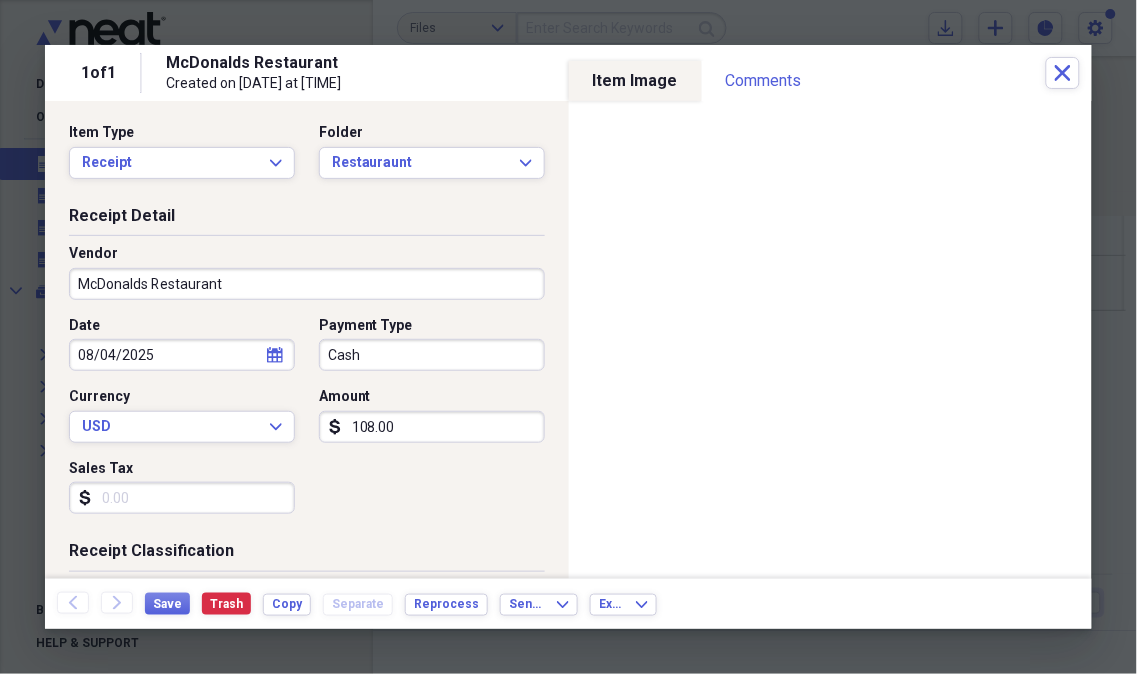 scroll, scrollTop: 0, scrollLeft: 0, axis: both 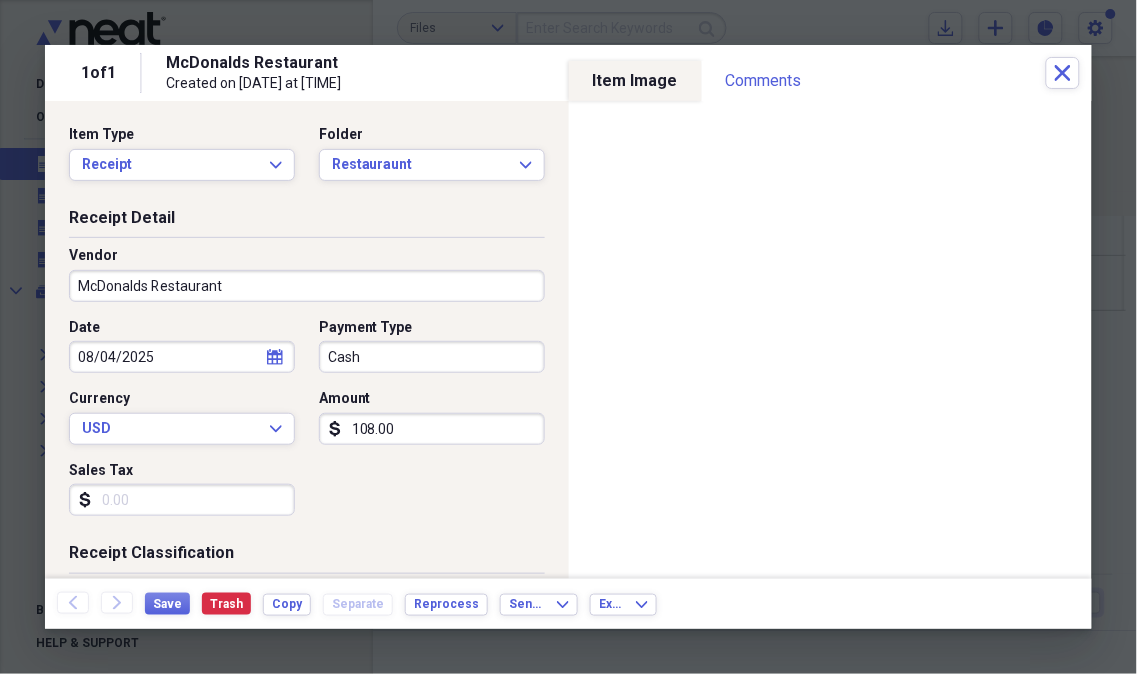 click on "108.00" at bounding box center (432, 429) 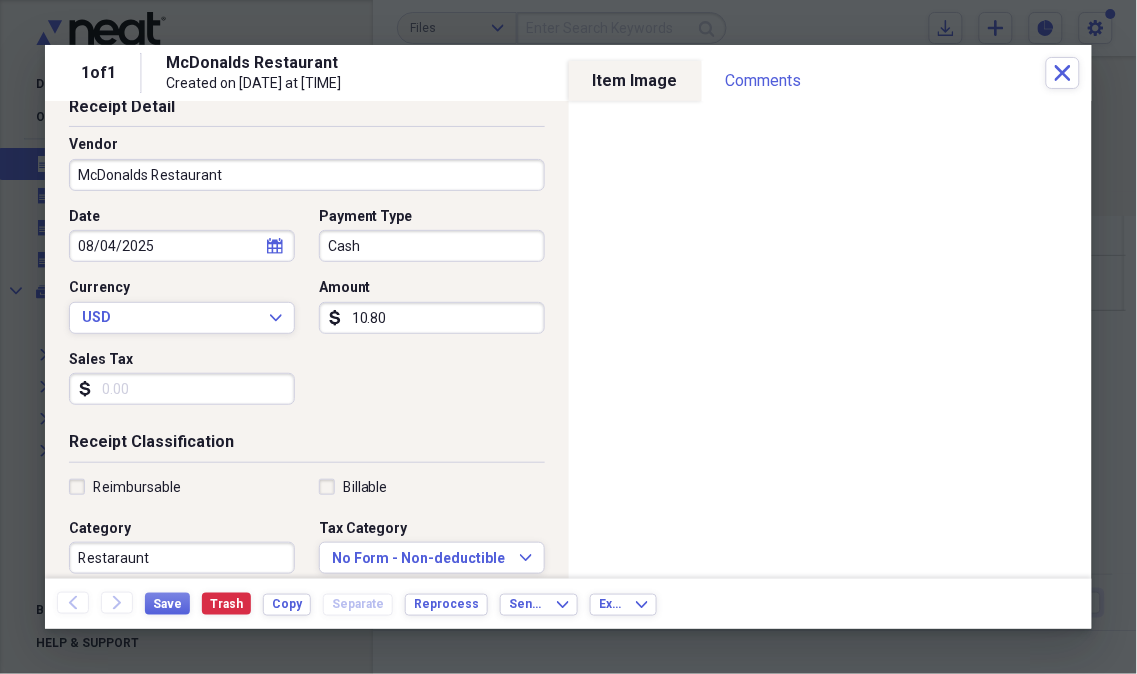 scroll, scrollTop: 222, scrollLeft: 0, axis: vertical 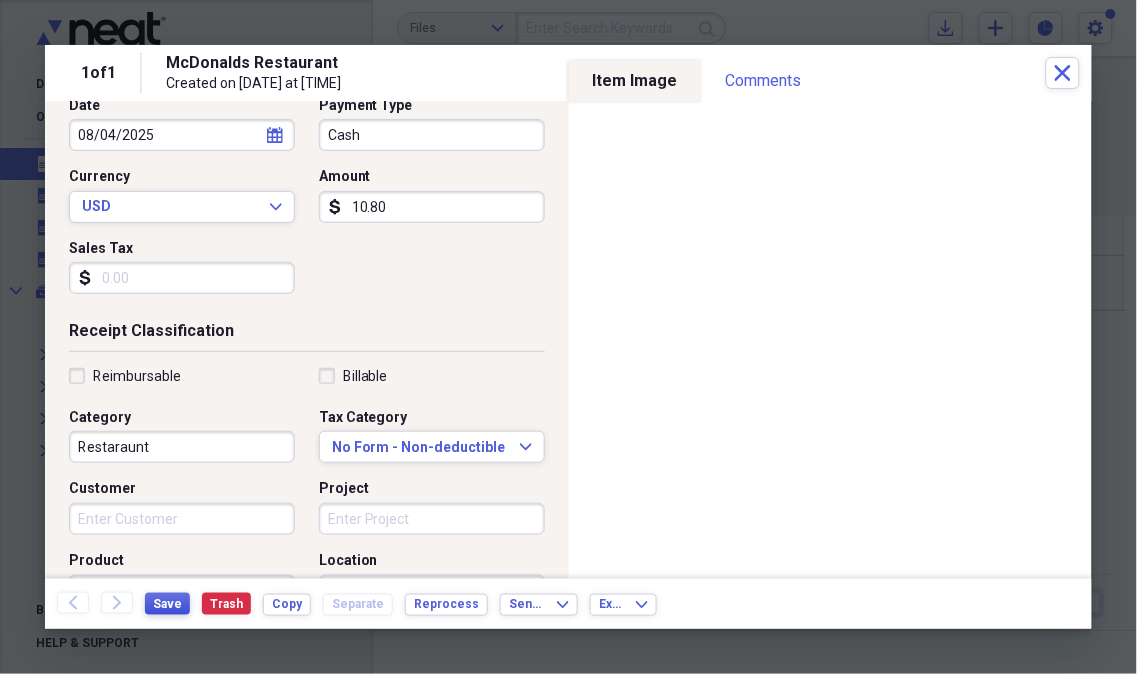type on "10.80" 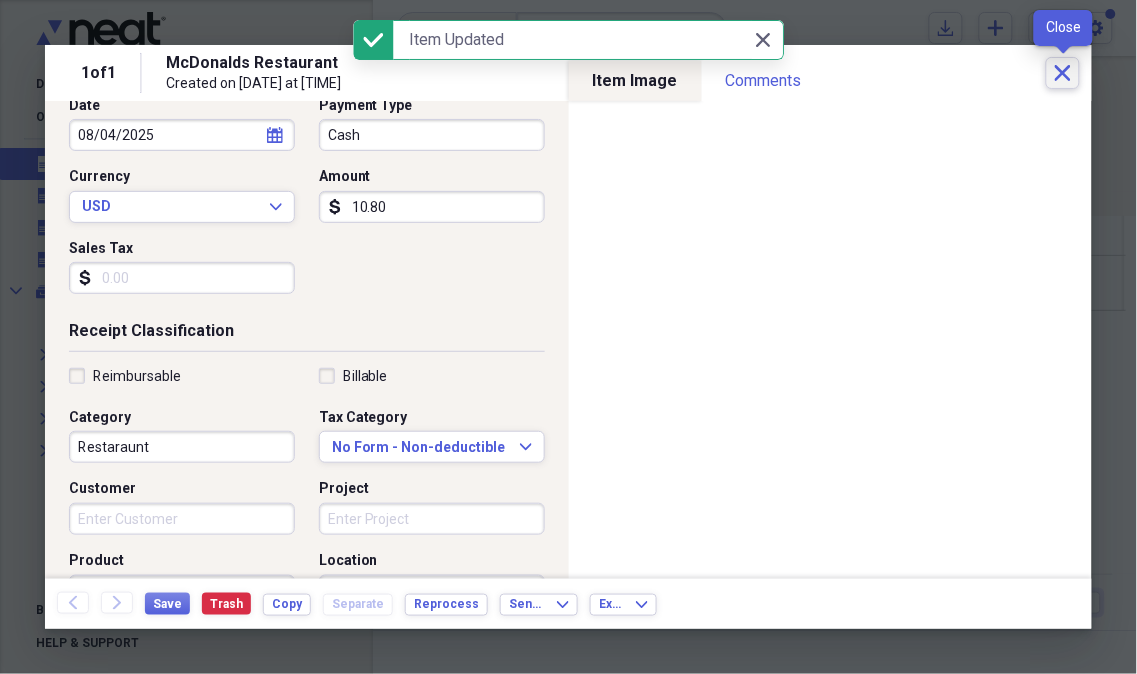 click on "Close" at bounding box center (1063, 73) 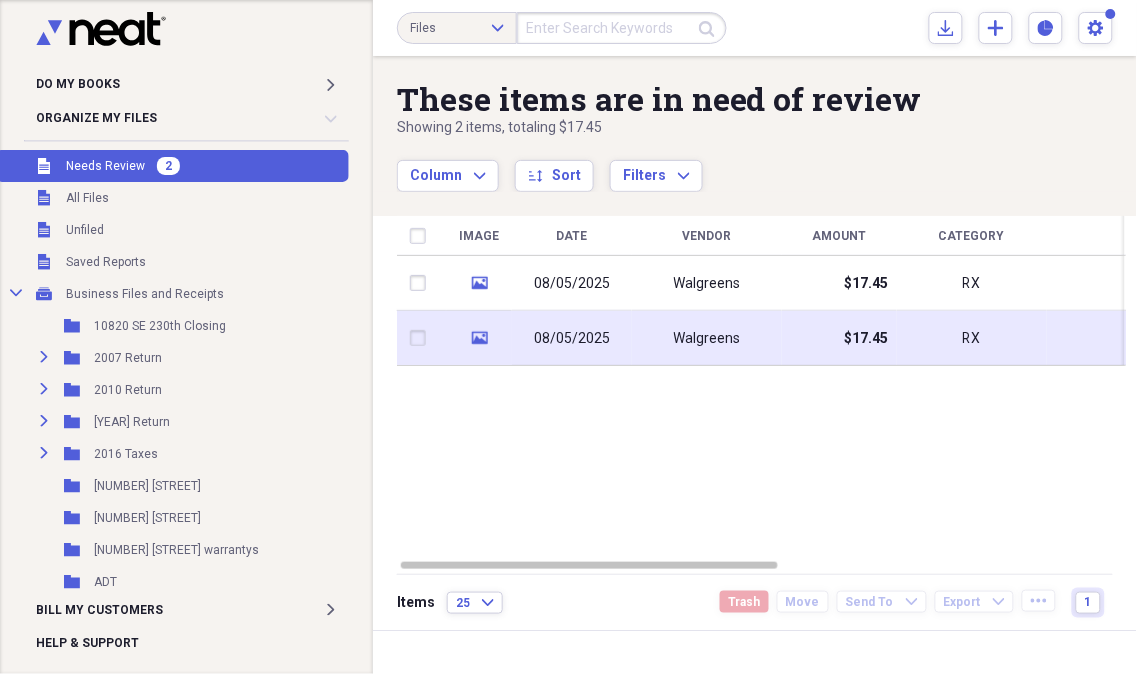 click on "media" at bounding box center (479, 338) 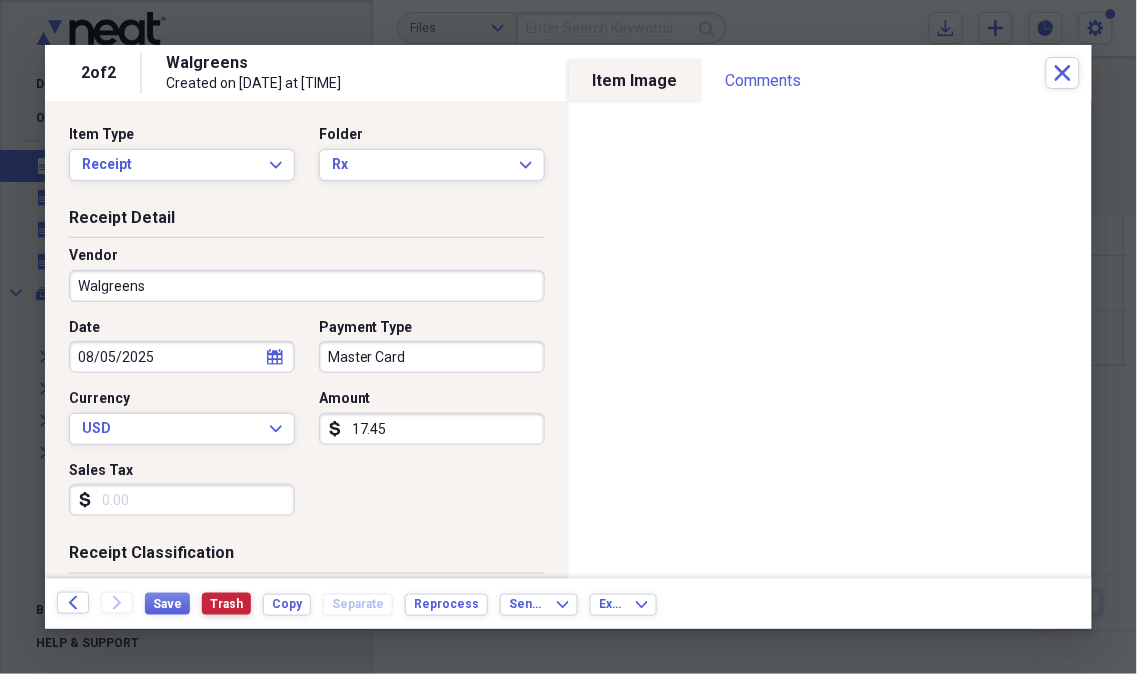 click on "Trash" at bounding box center [226, 604] 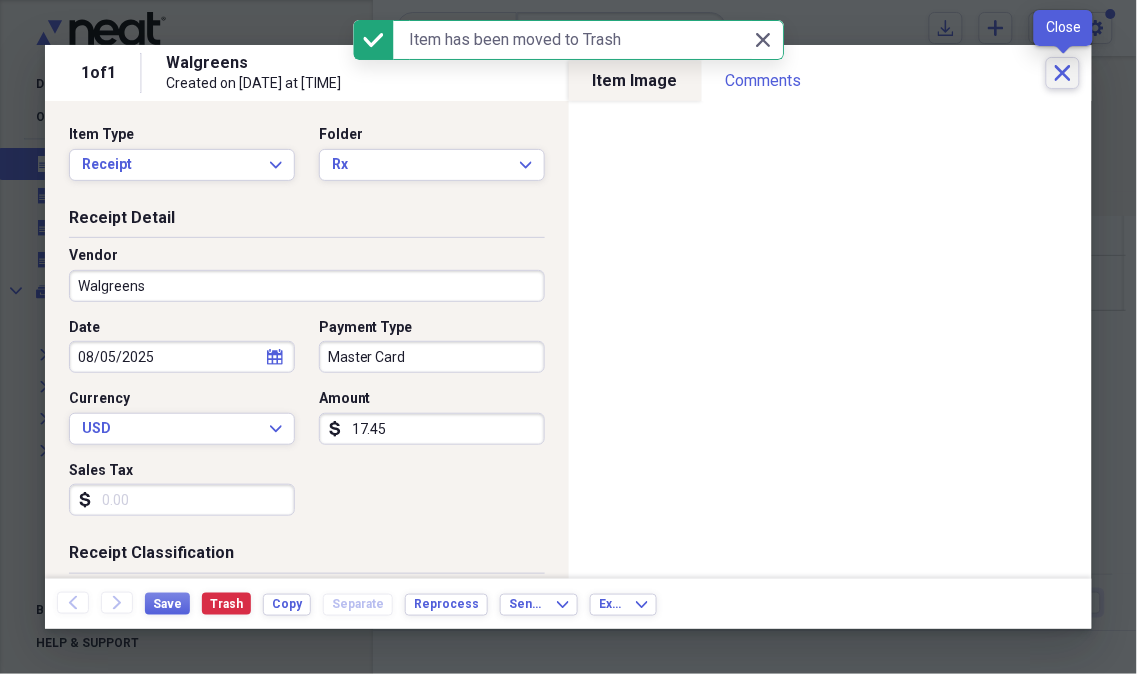click 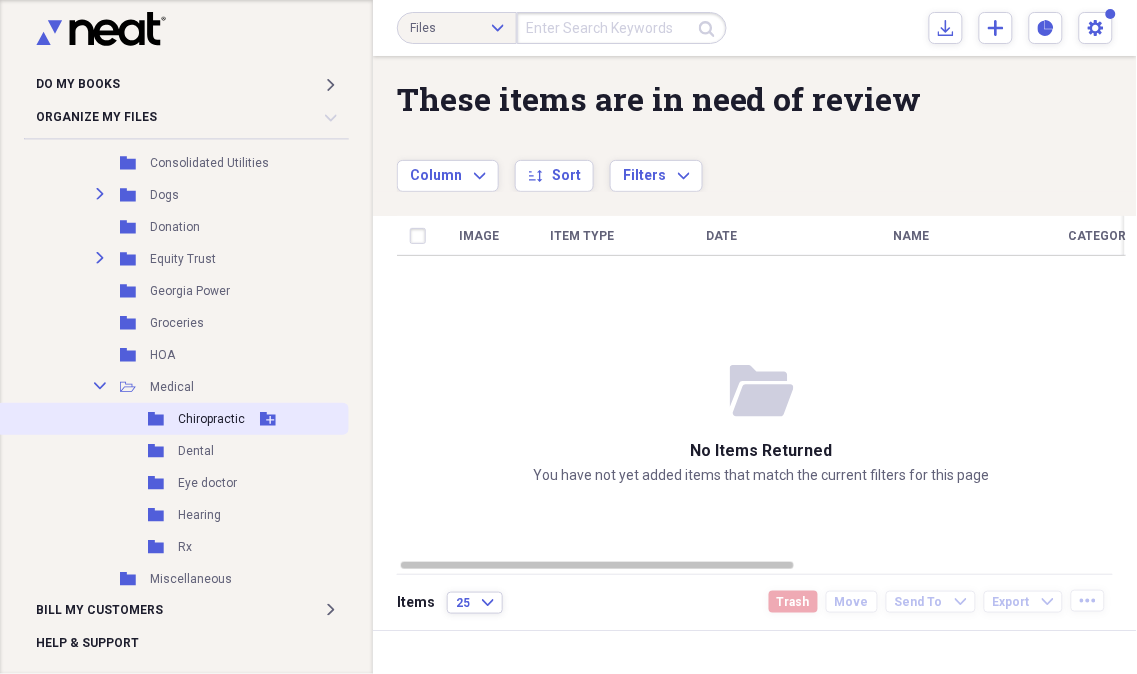 scroll, scrollTop: 1666, scrollLeft: 0, axis: vertical 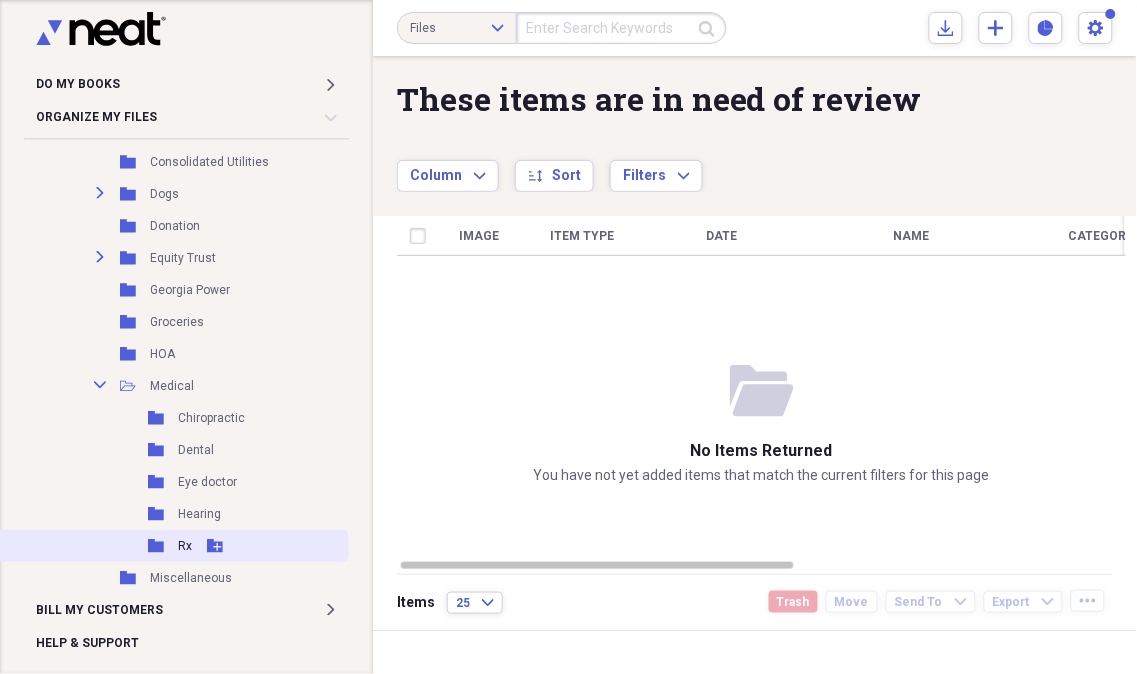 click on "Add Folder" at bounding box center [215, 546] 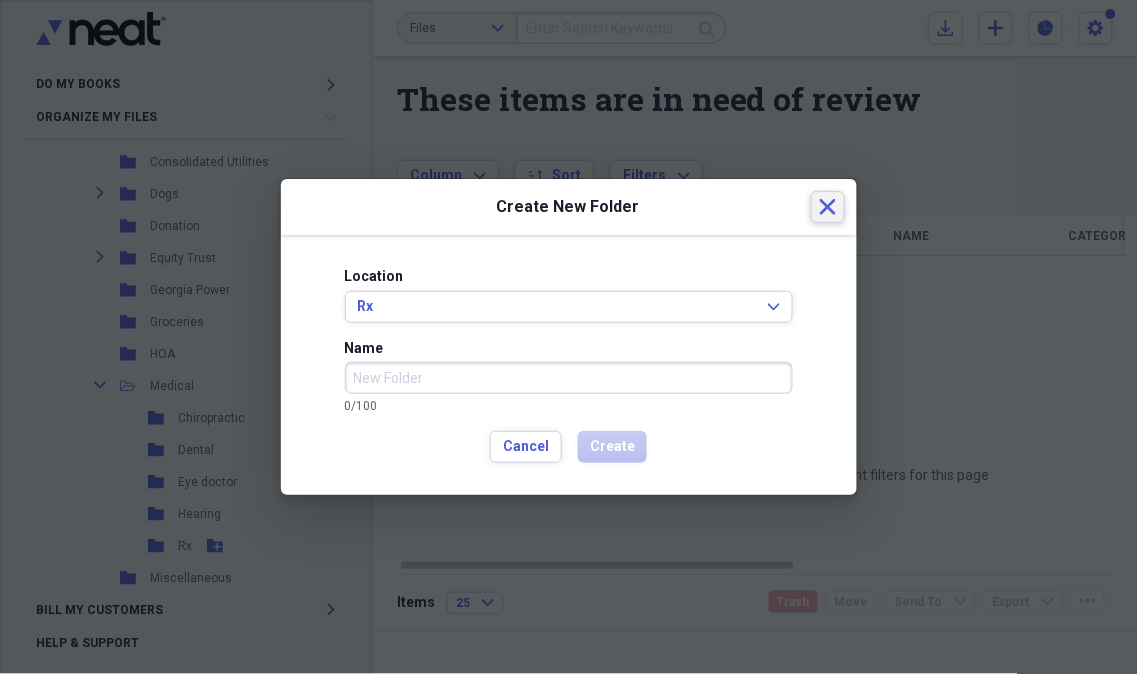 click on "Close" at bounding box center [828, 207] 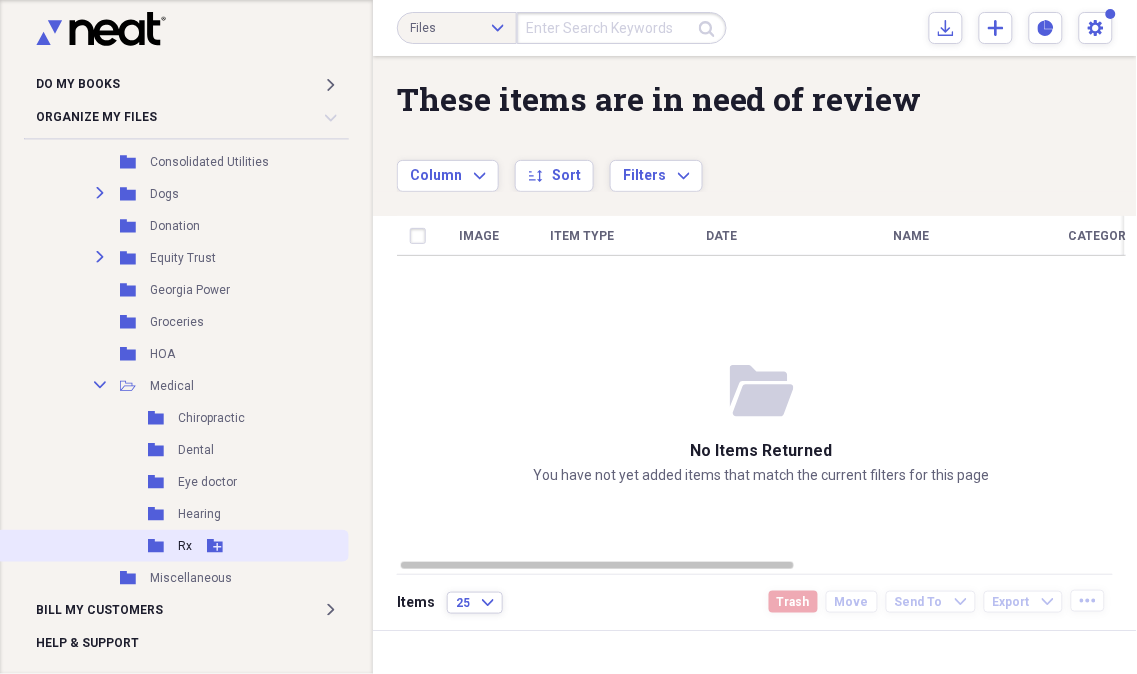 click 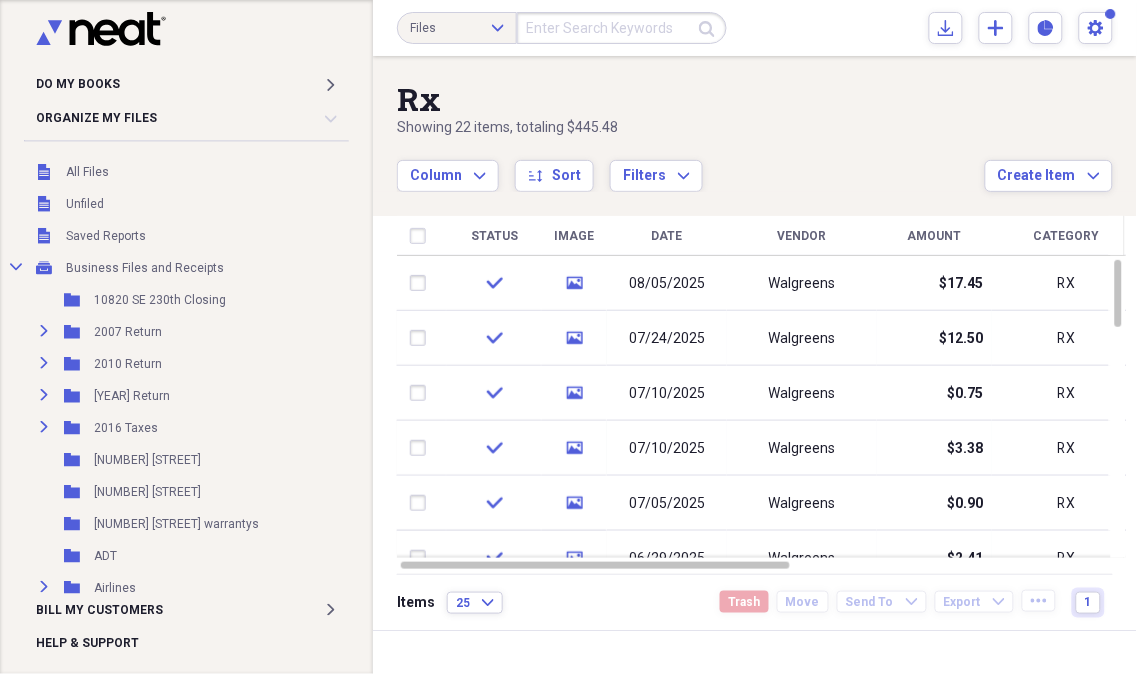 scroll, scrollTop: 0, scrollLeft: 0, axis: both 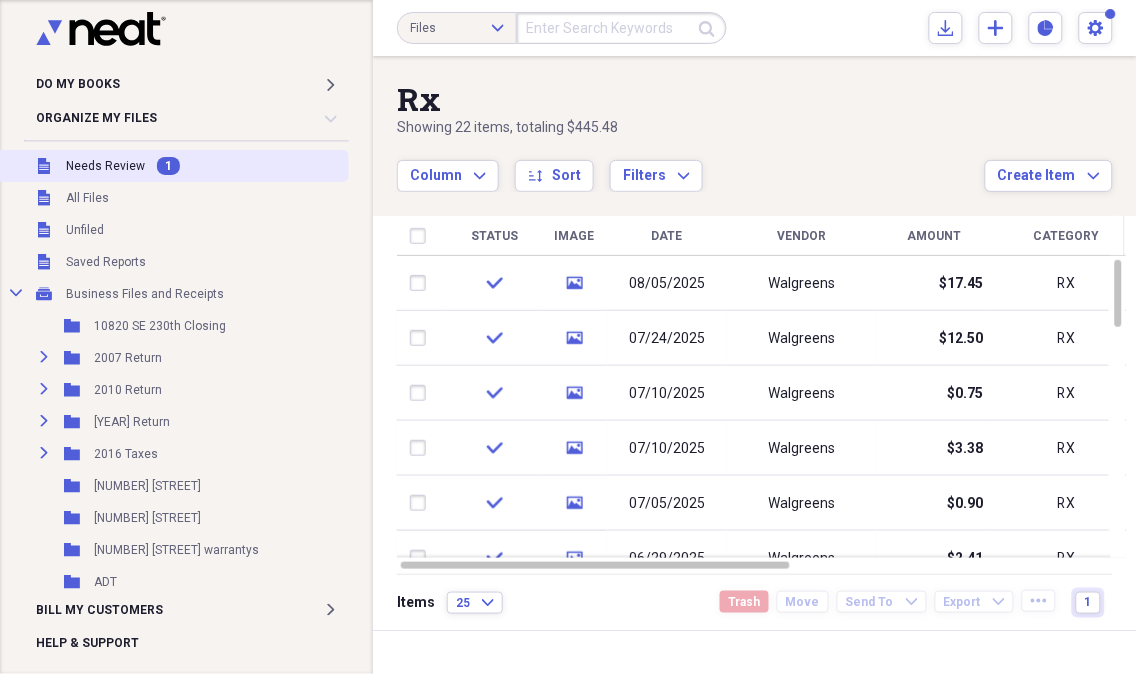 click on "Unfiled Needs Review 1" at bounding box center [172, 166] 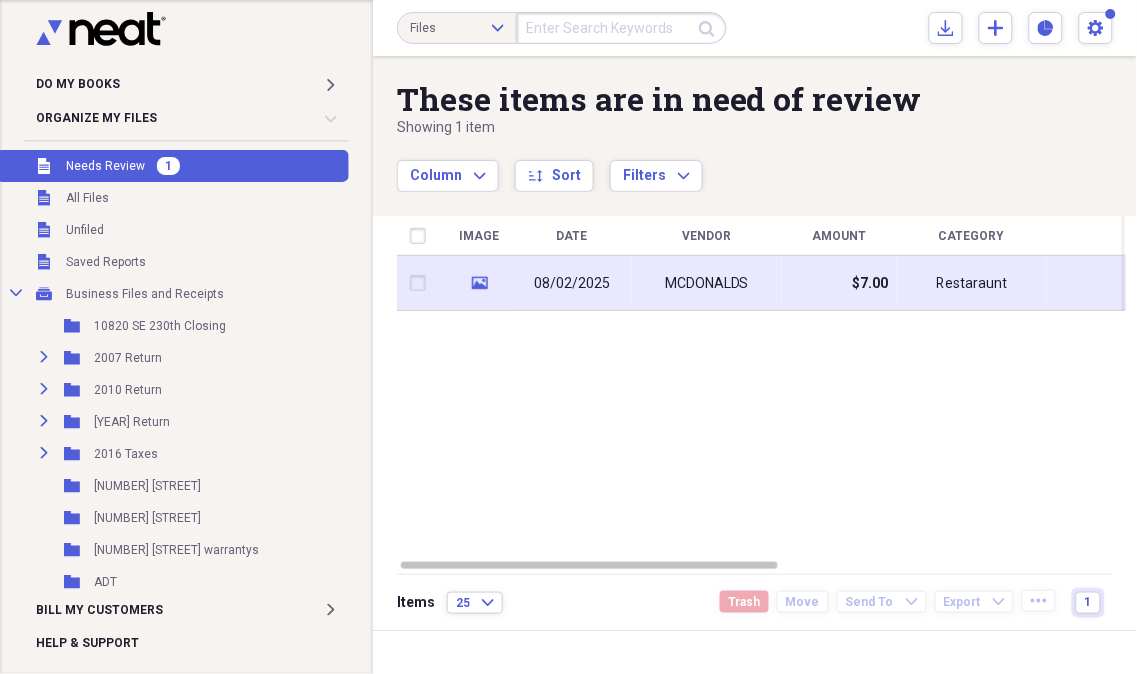 click at bounding box center (422, 283) 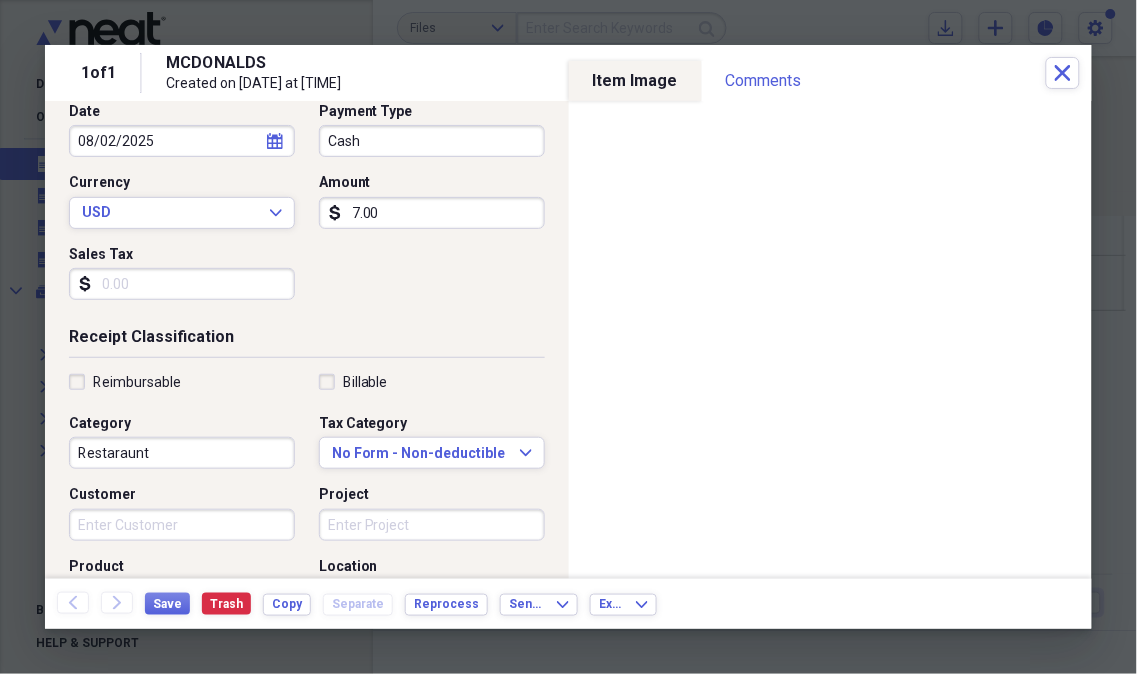 scroll, scrollTop: 222, scrollLeft: 0, axis: vertical 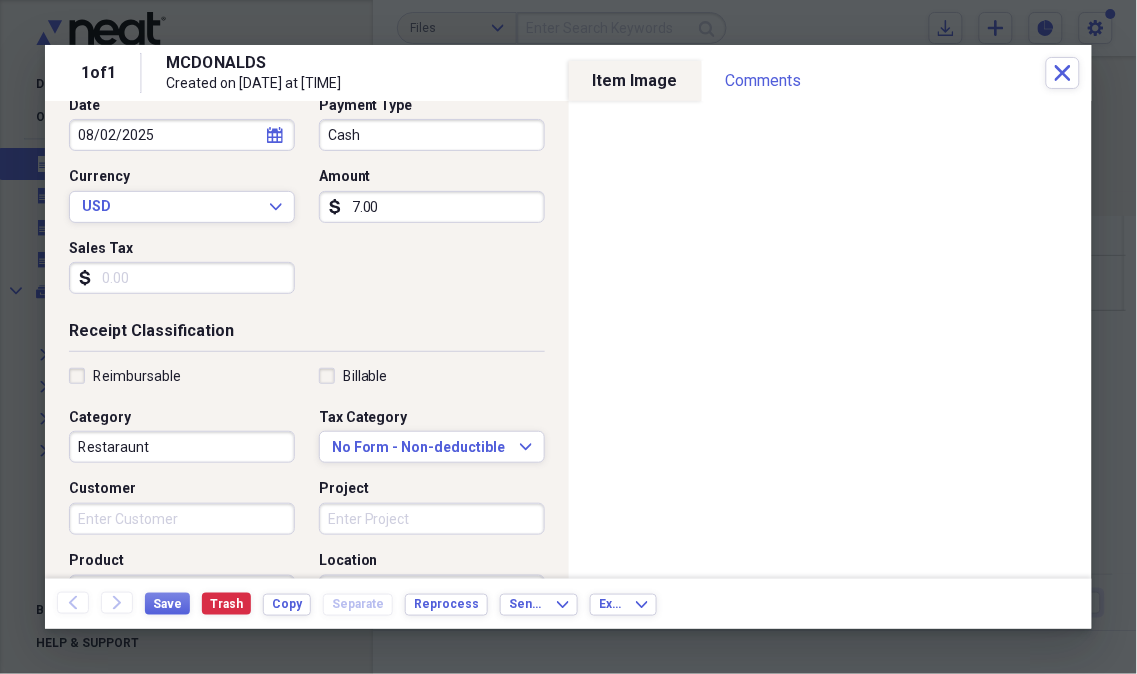 click on "7.00" at bounding box center [432, 207] 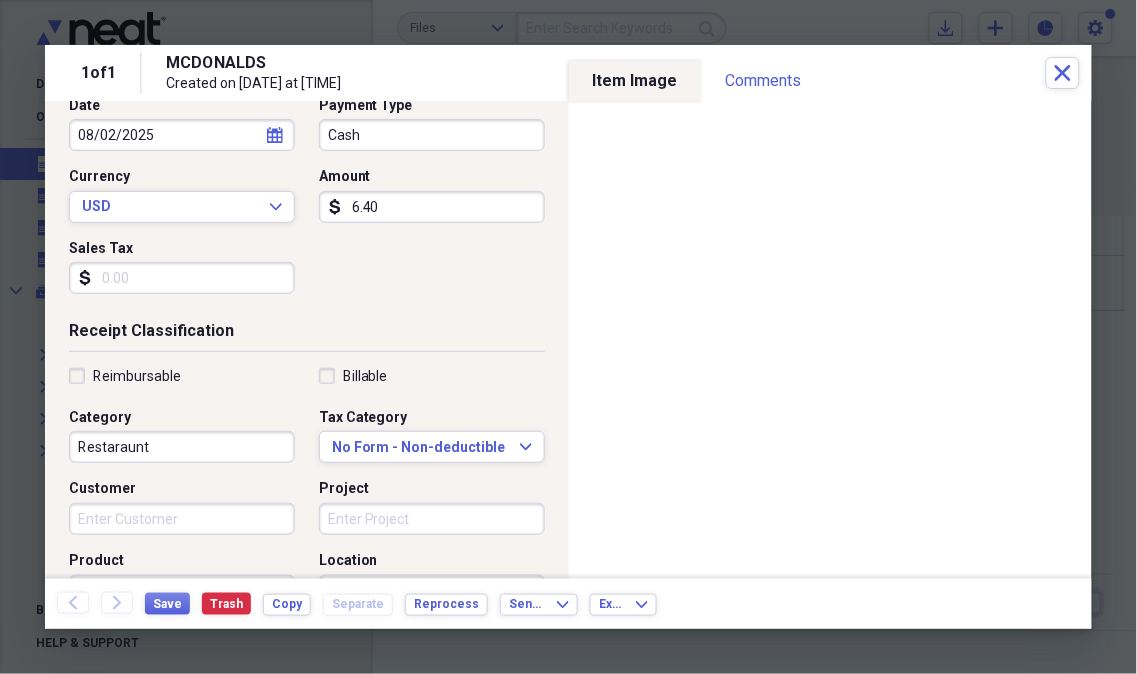 scroll, scrollTop: 111, scrollLeft: 0, axis: vertical 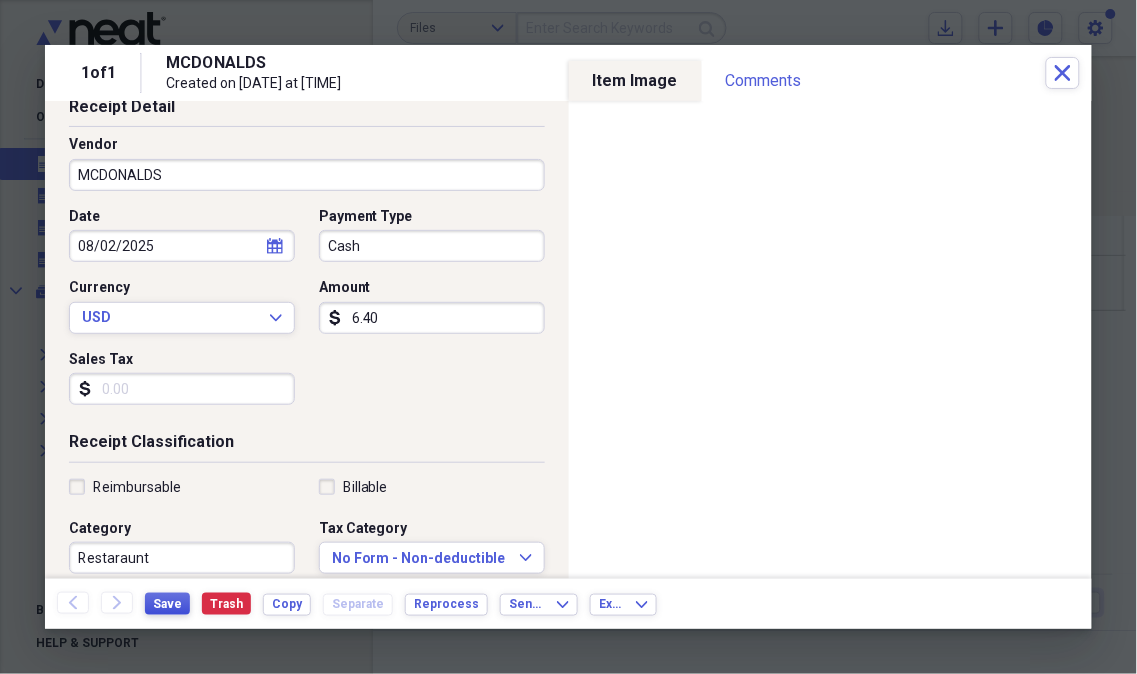 type on "6.40" 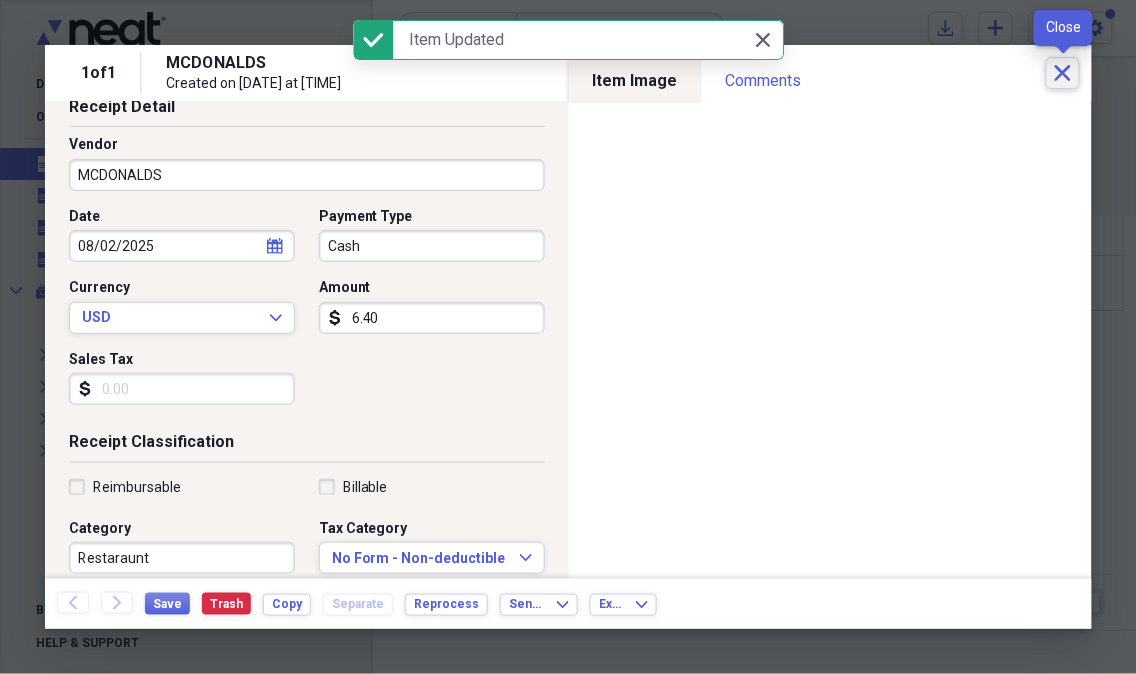 click 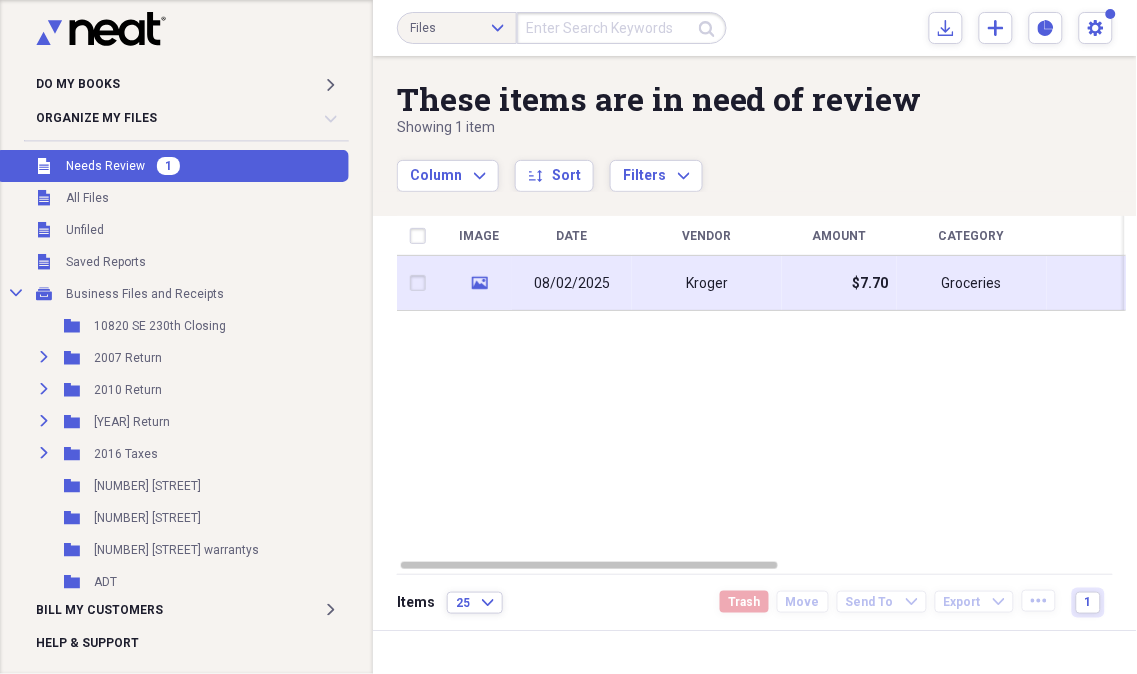 click on "media" at bounding box center [479, 283] 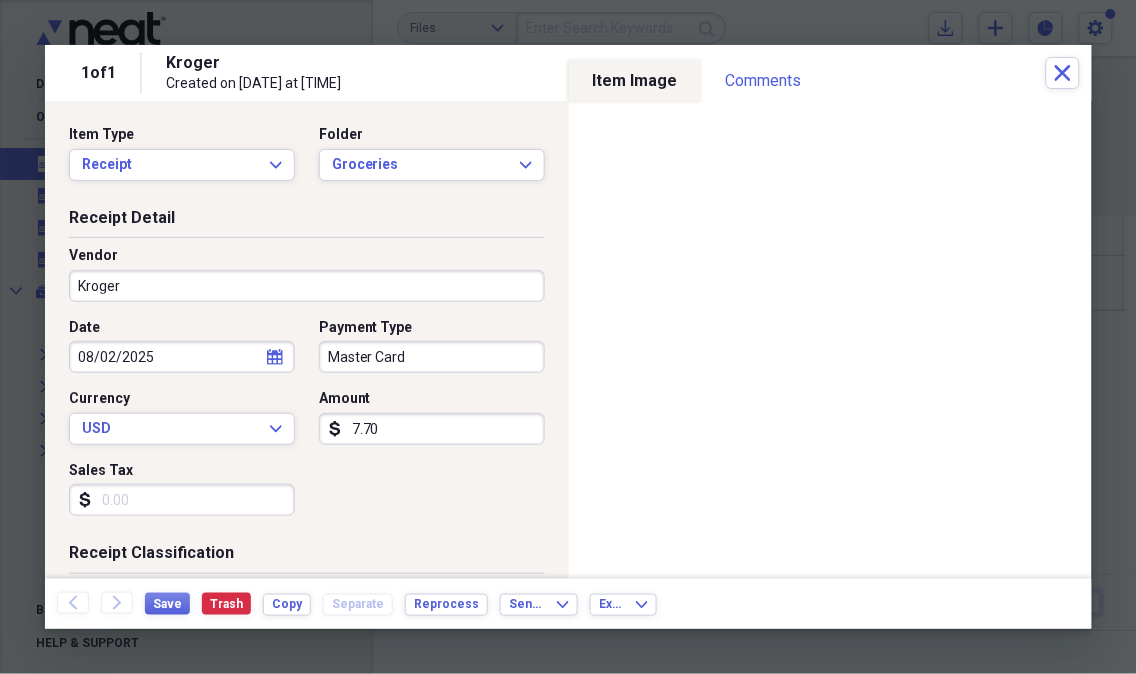 click on "Master Card" at bounding box center (432, 357) 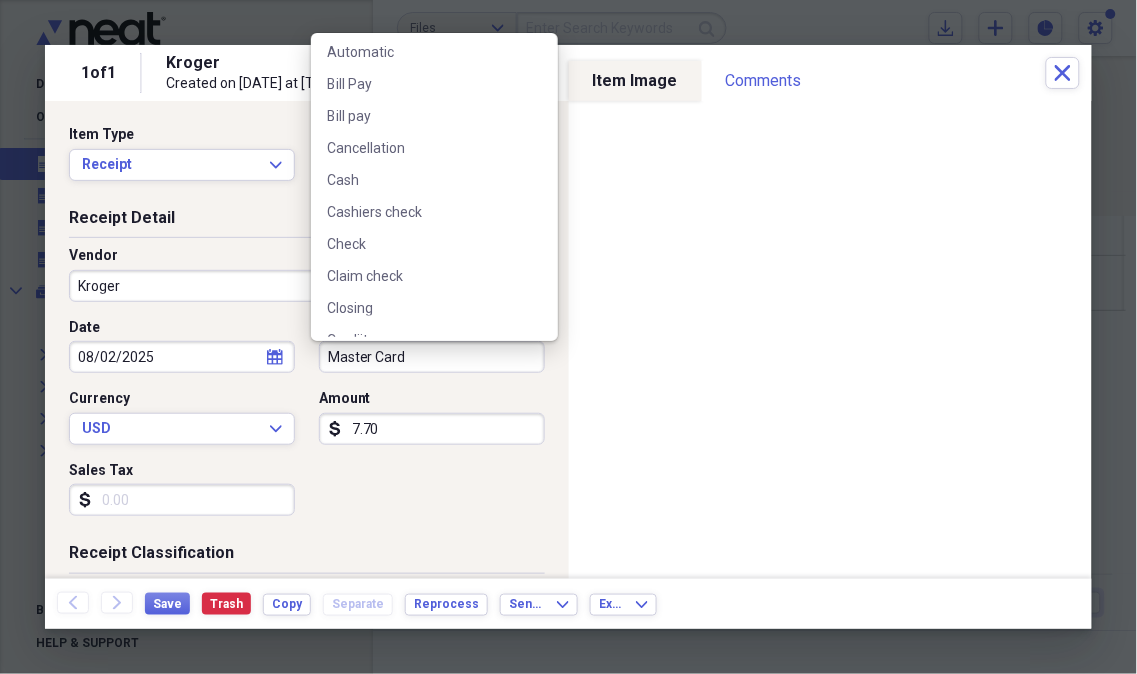 scroll, scrollTop: 444, scrollLeft: 0, axis: vertical 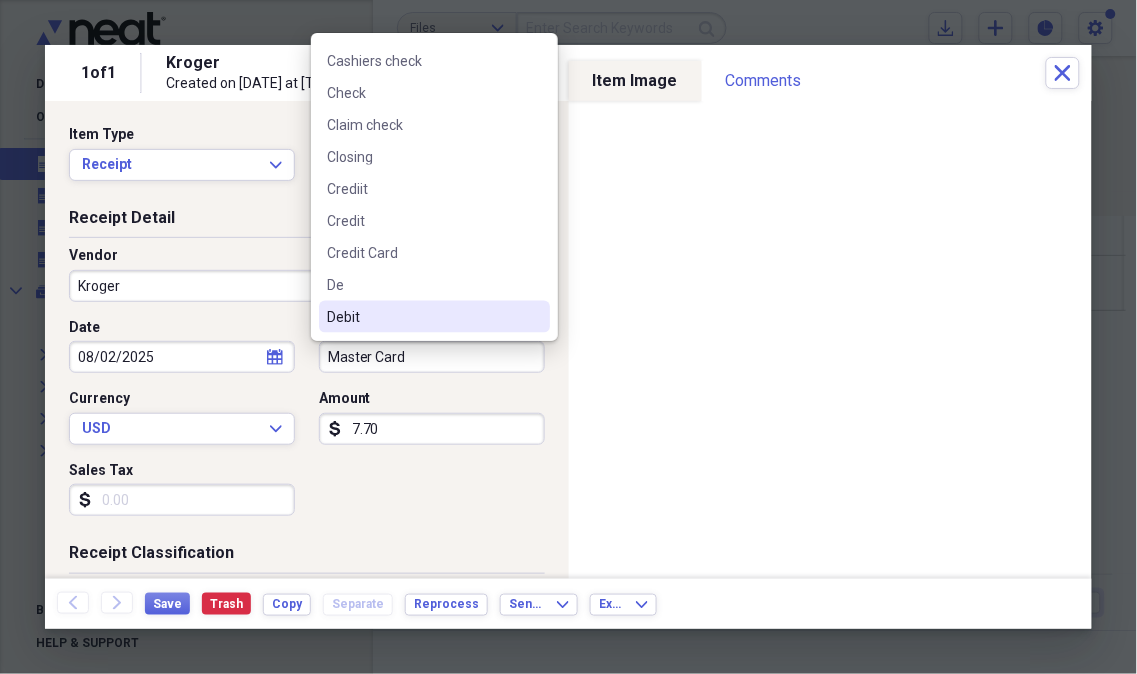 click on "Debit" at bounding box center (422, 317) 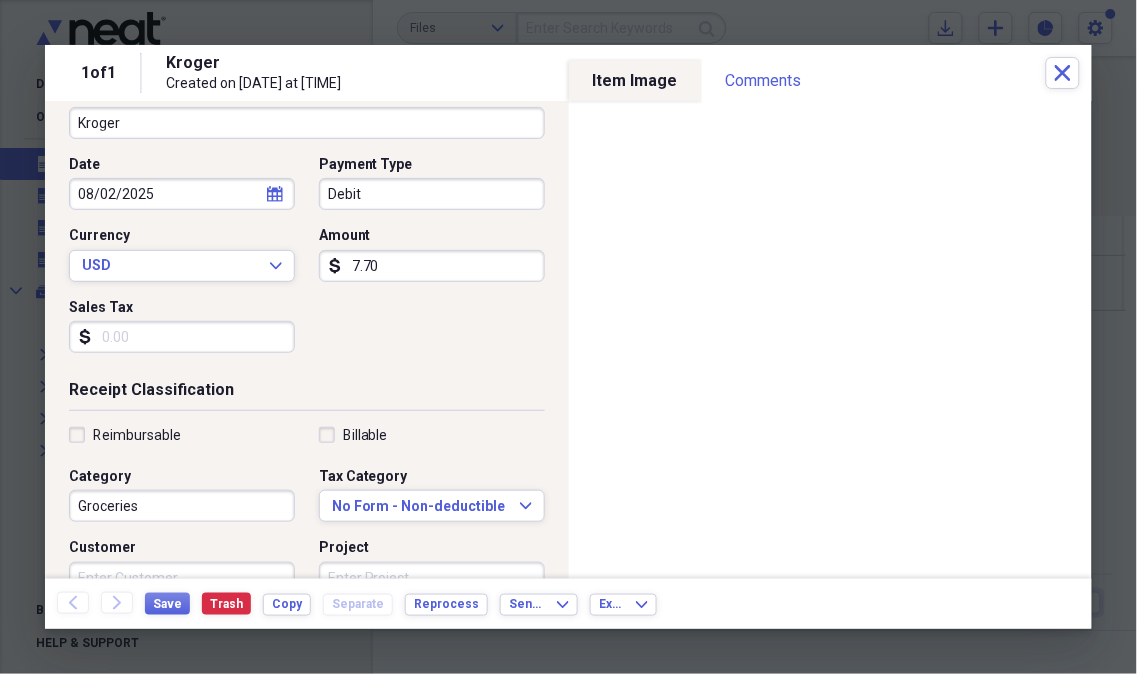 scroll, scrollTop: 111, scrollLeft: 0, axis: vertical 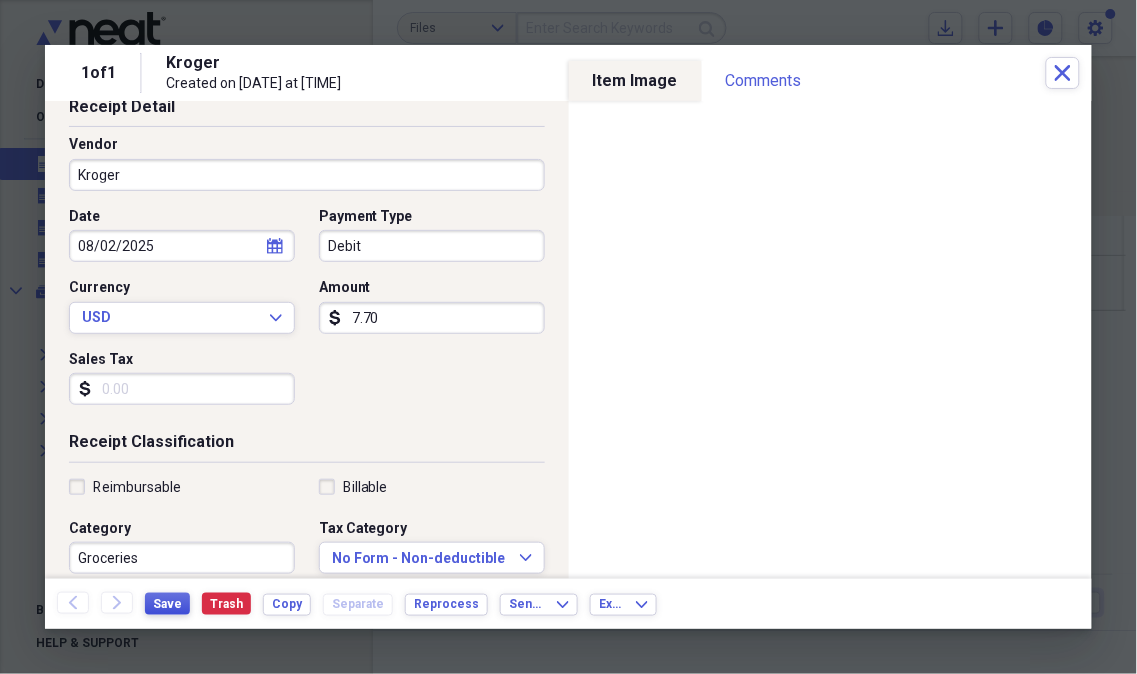 click on "Save" at bounding box center [167, 604] 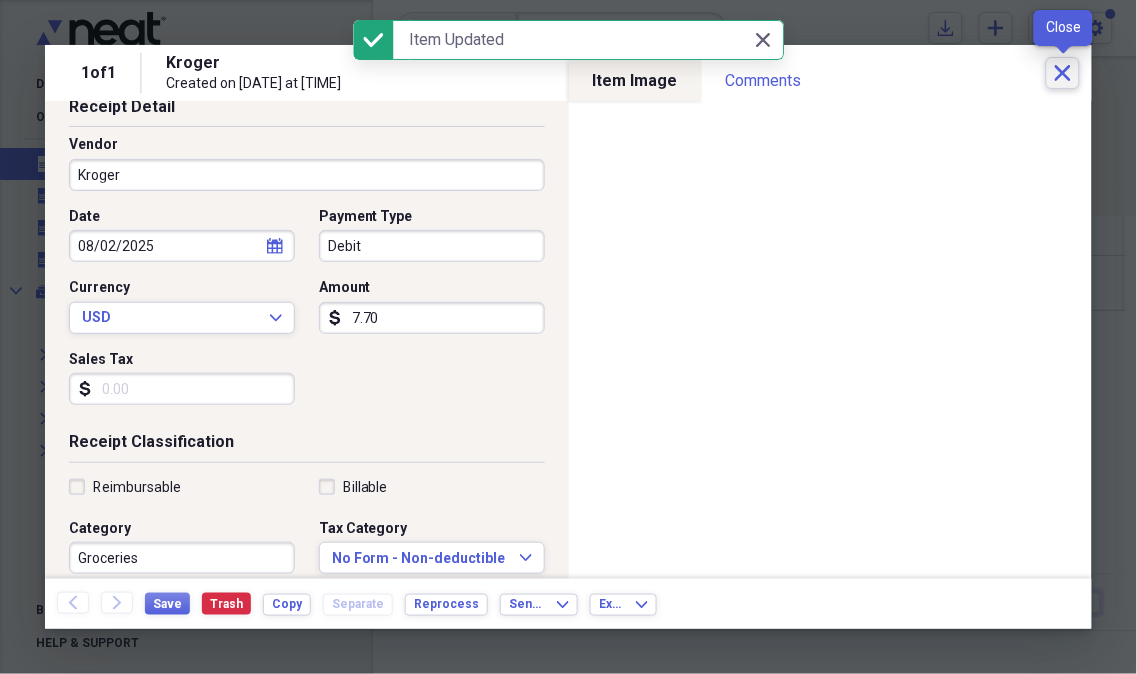 click on "Close" 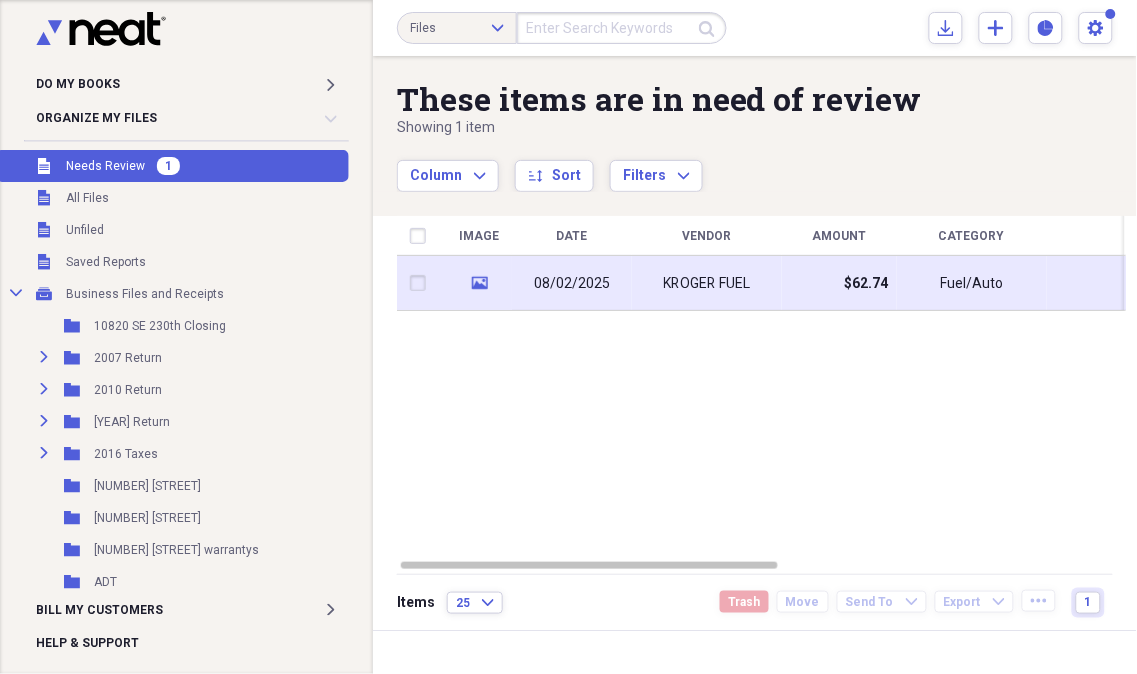click on "media" at bounding box center [479, 283] 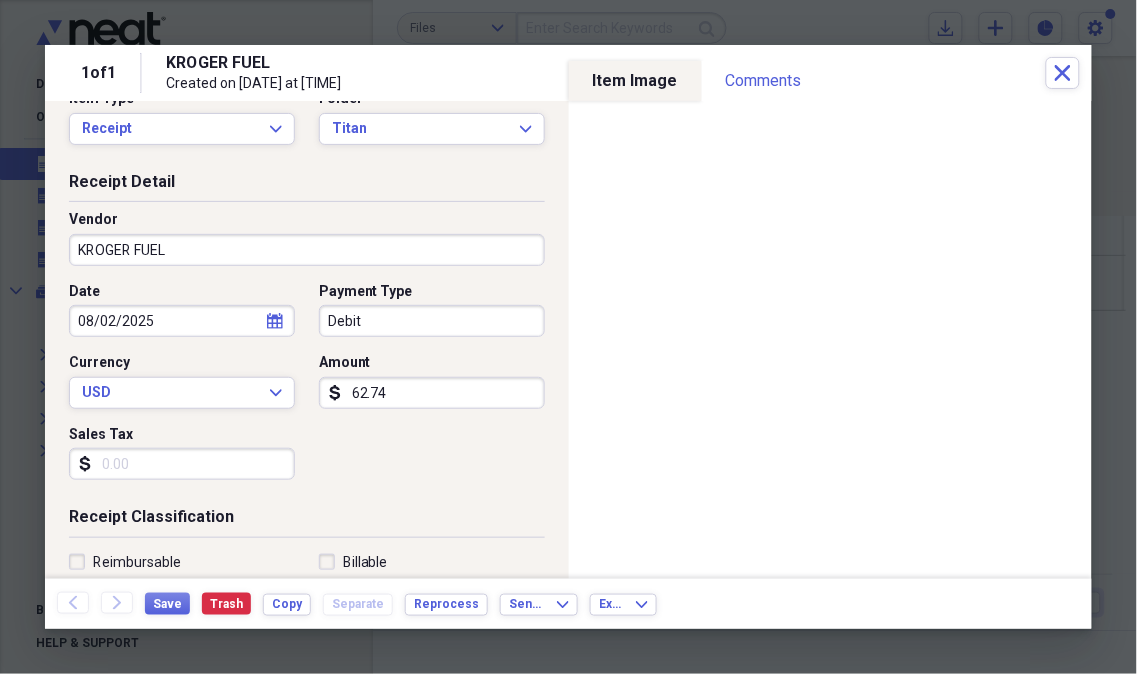 scroll, scrollTop: 0, scrollLeft: 0, axis: both 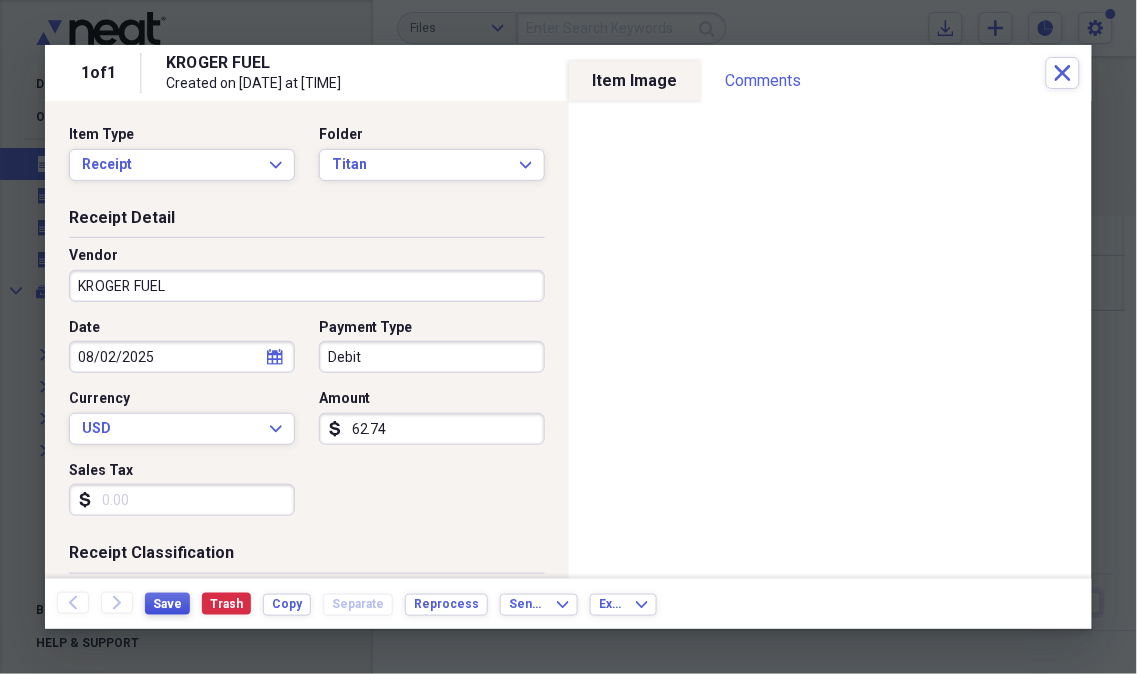 click on "Save" at bounding box center [167, 604] 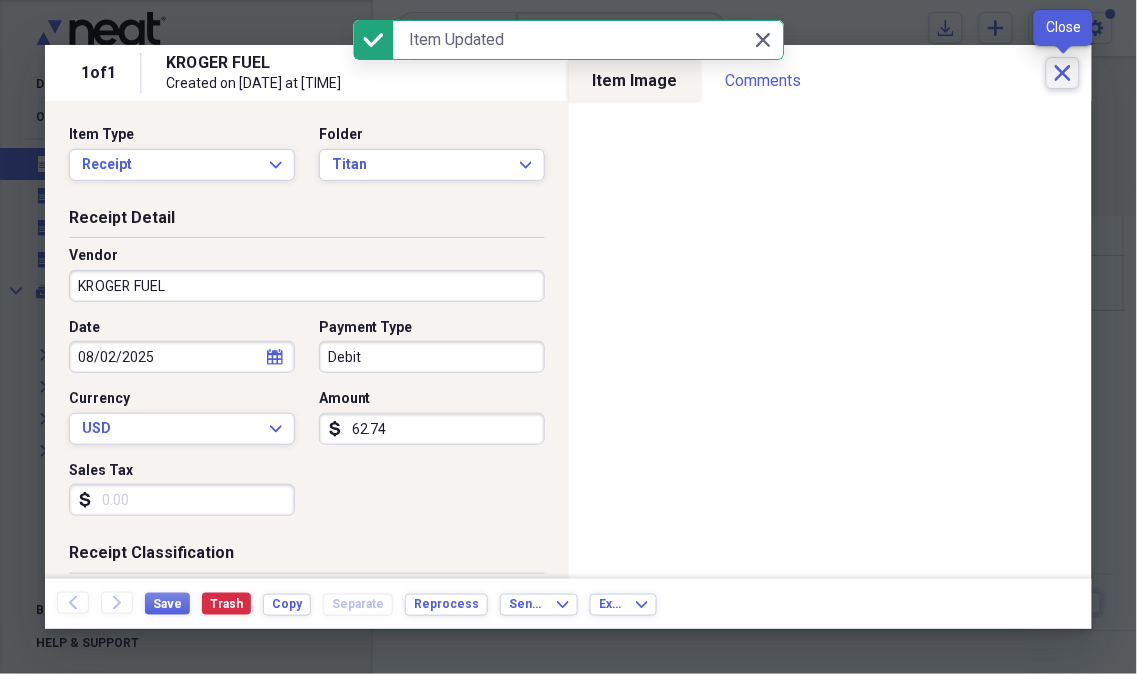 click 